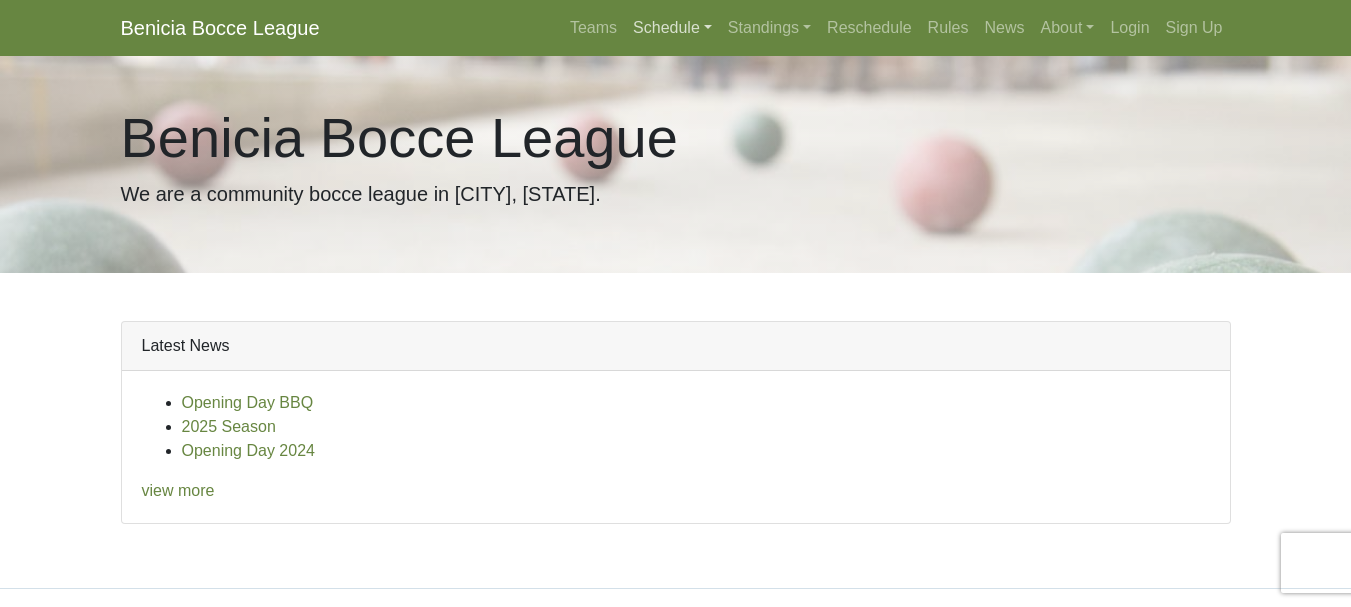 scroll, scrollTop: 0, scrollLeft: 0, axis: both 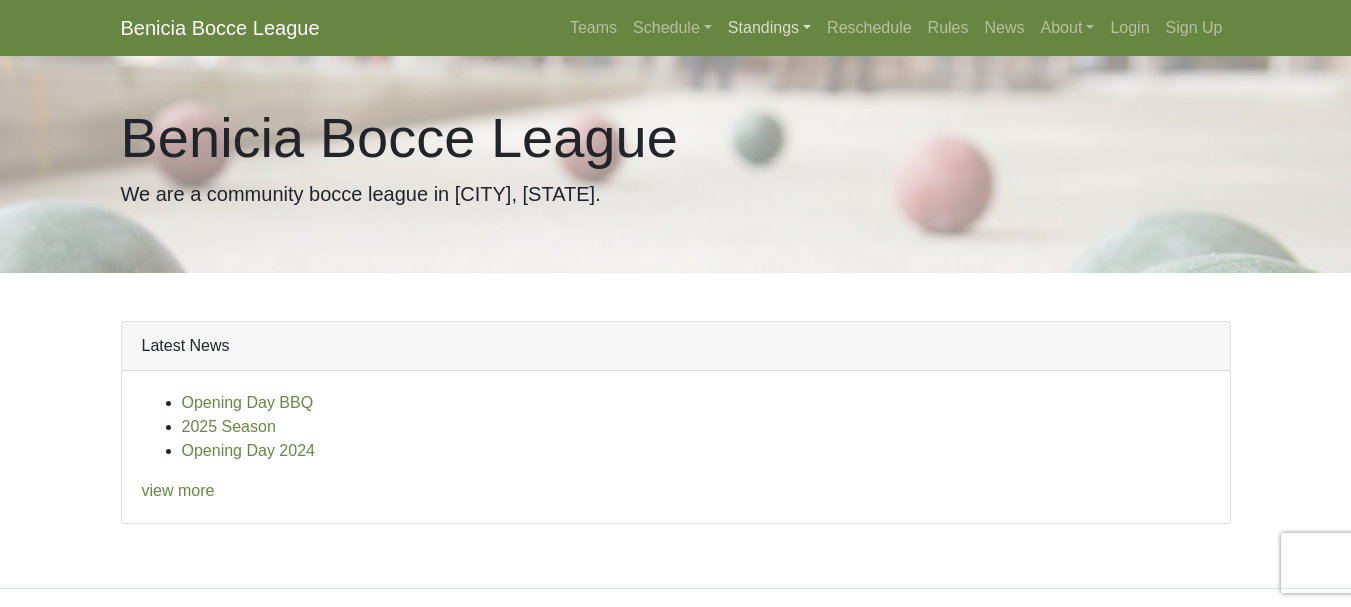 click on "Standings" at bounding box center [769, 28] 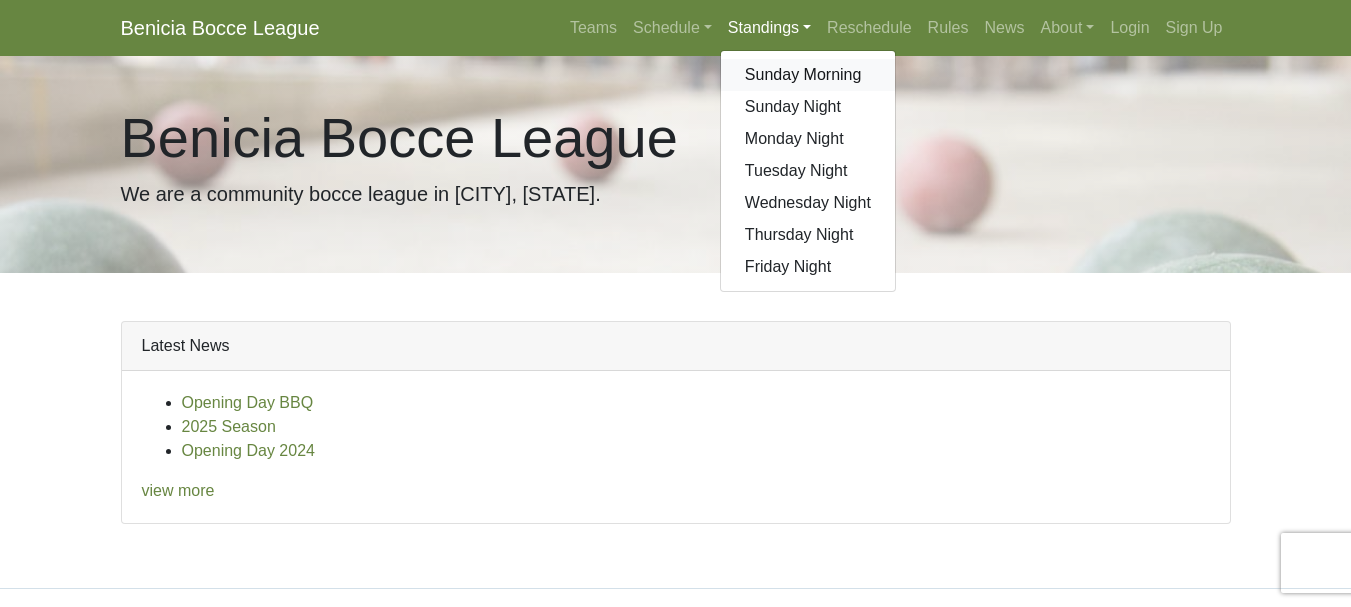 click on "Sunday Morning" at bounding box center [808, 75] 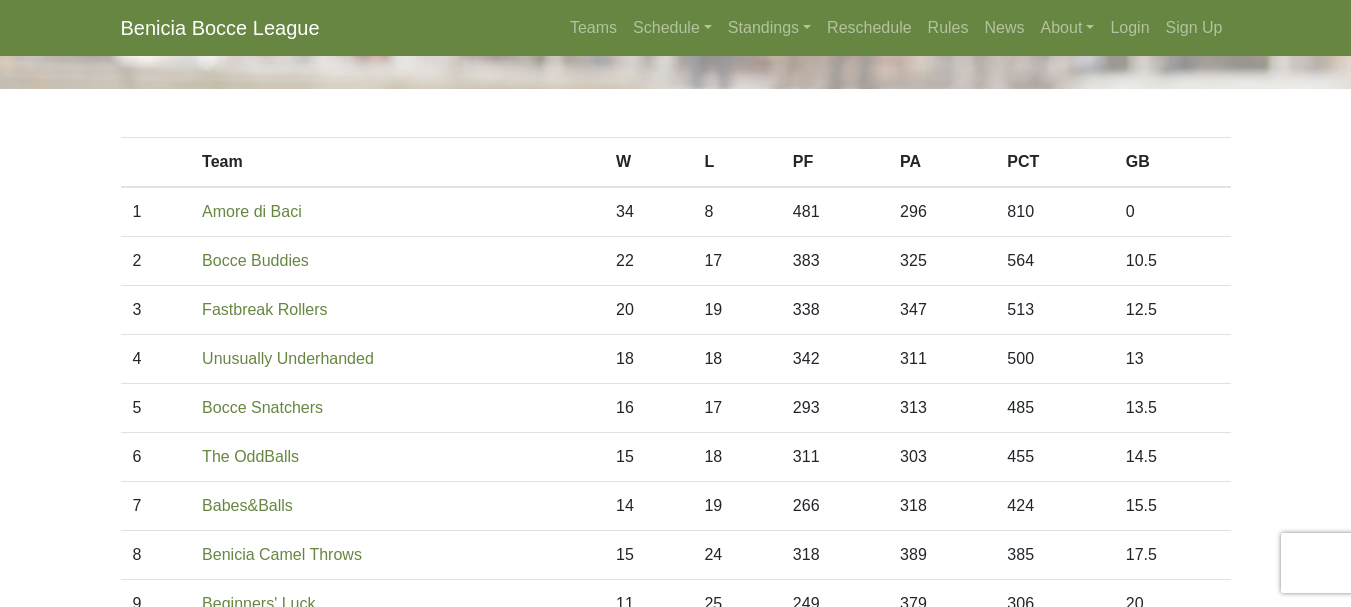 scroll, scrollTop: 81, scrollLeft: 0, axis: vertical 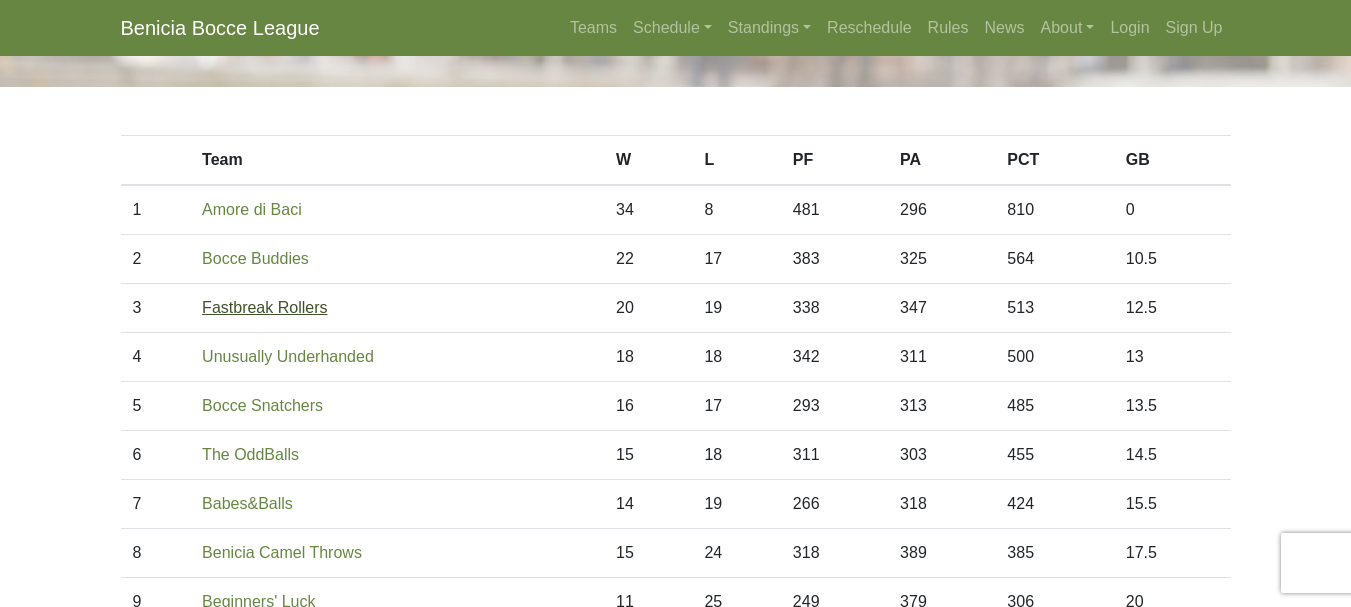 click on "Fastbreak Rollers" at bounding box center (264, 307) 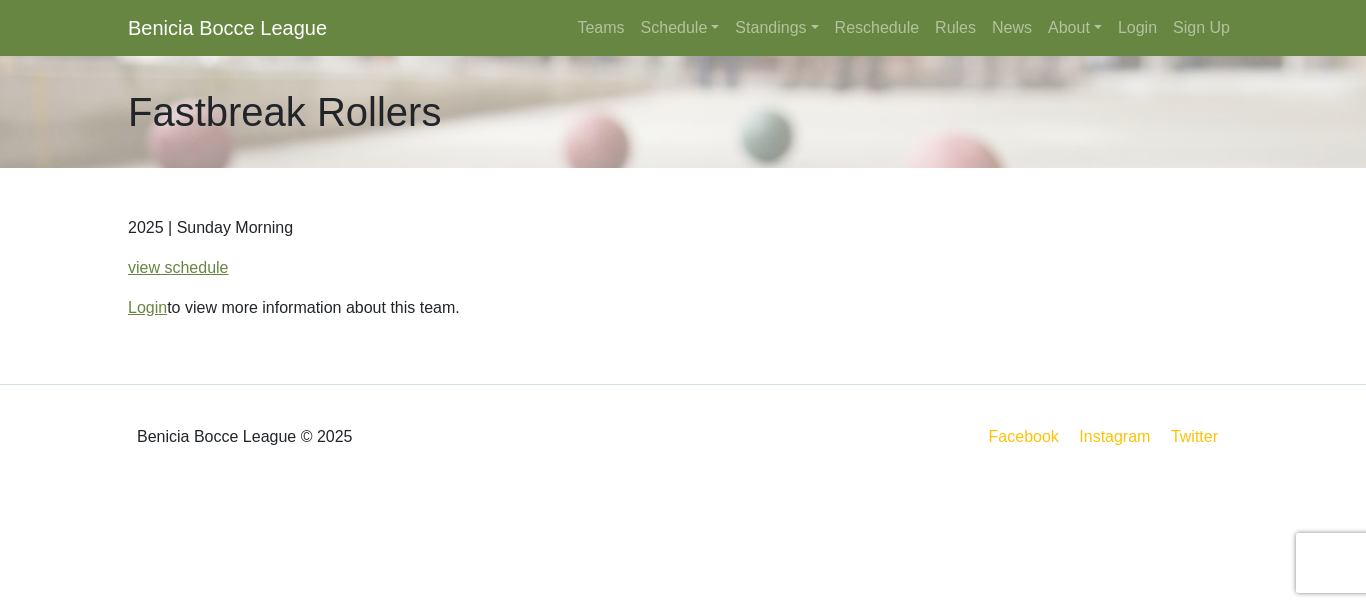 scroll, scrollTop: 0, scrollLeft: 0, axis: both 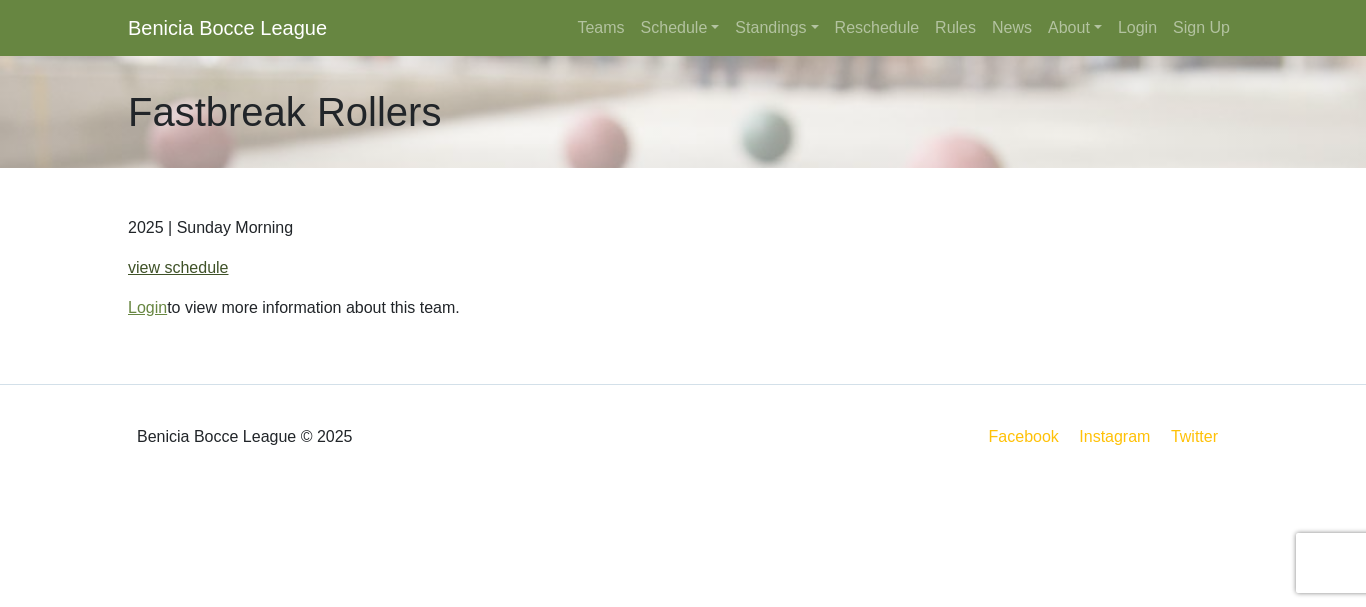 click on "view schedule" at bounding box center (178, 267) 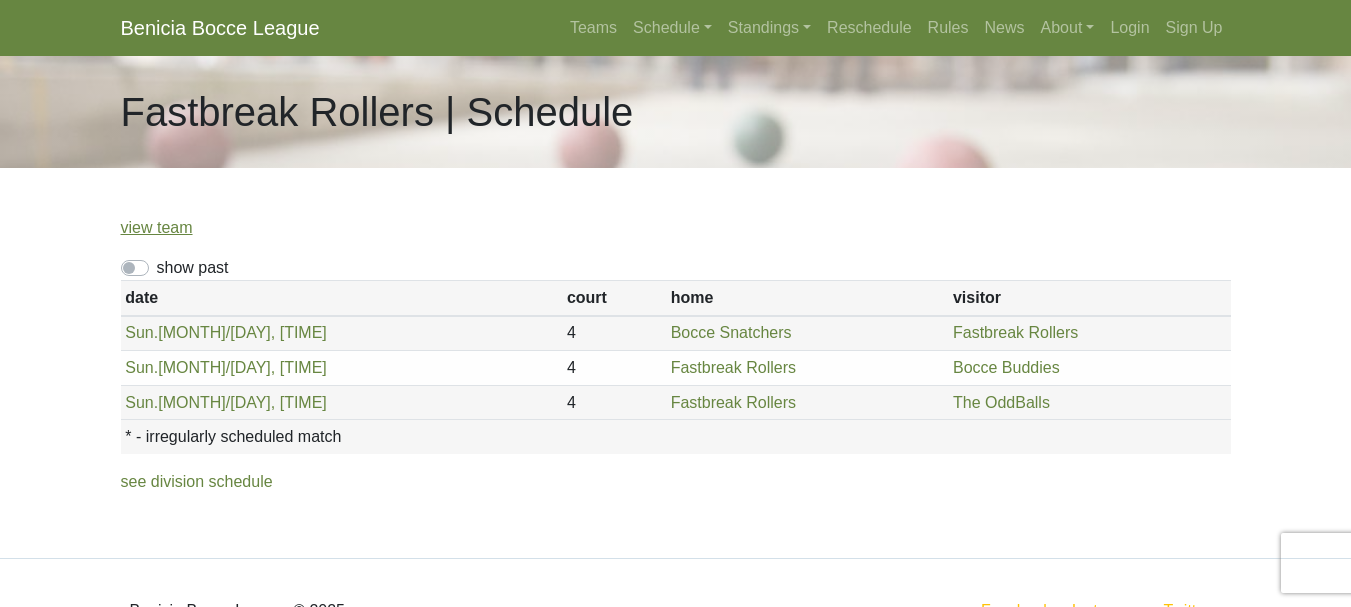 scroll, scrollTop: 0, scrollLeft: 0, axis: both 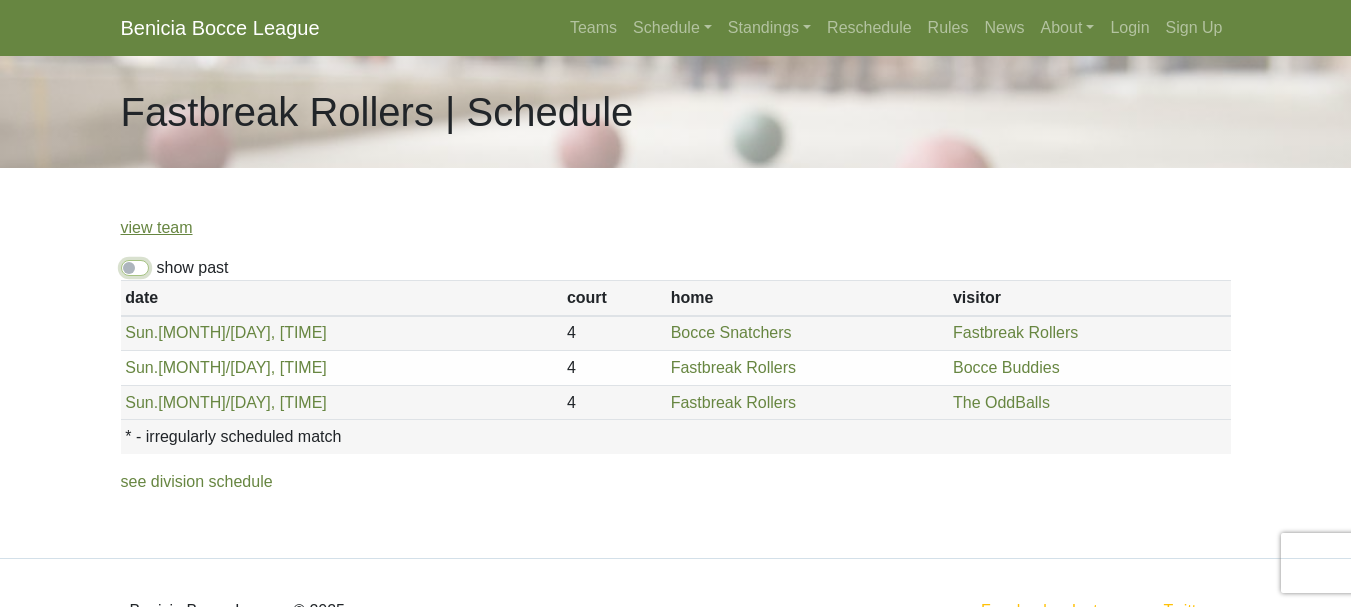 click on "show past" at bounding box center (163, 262) 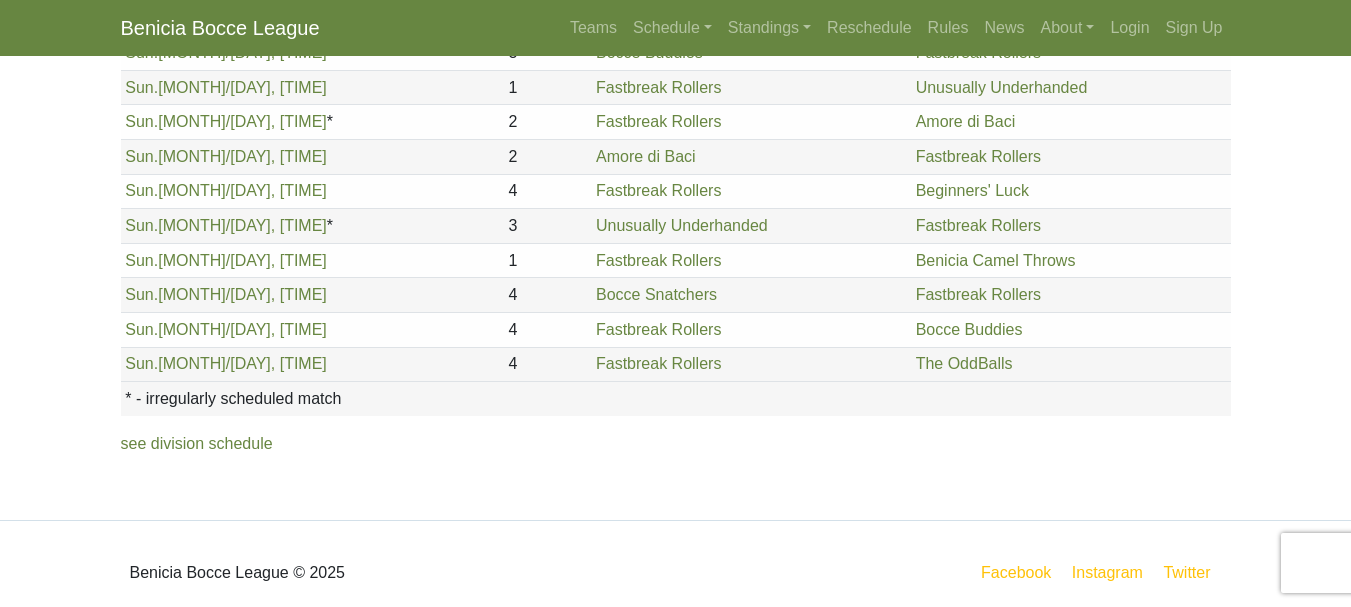 scroll, scrollTop: 493, scrollLeft: 0, axis: vertical 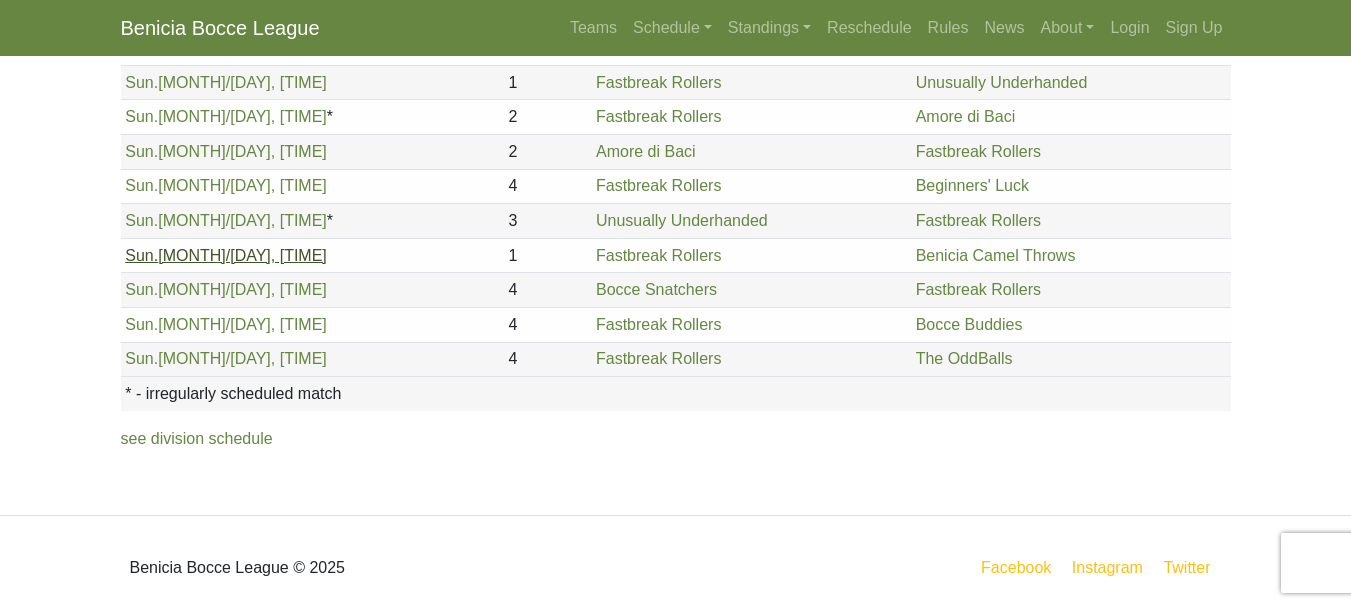 click on "Sun.
8/3, 9am" at bounding box center [226, 255] 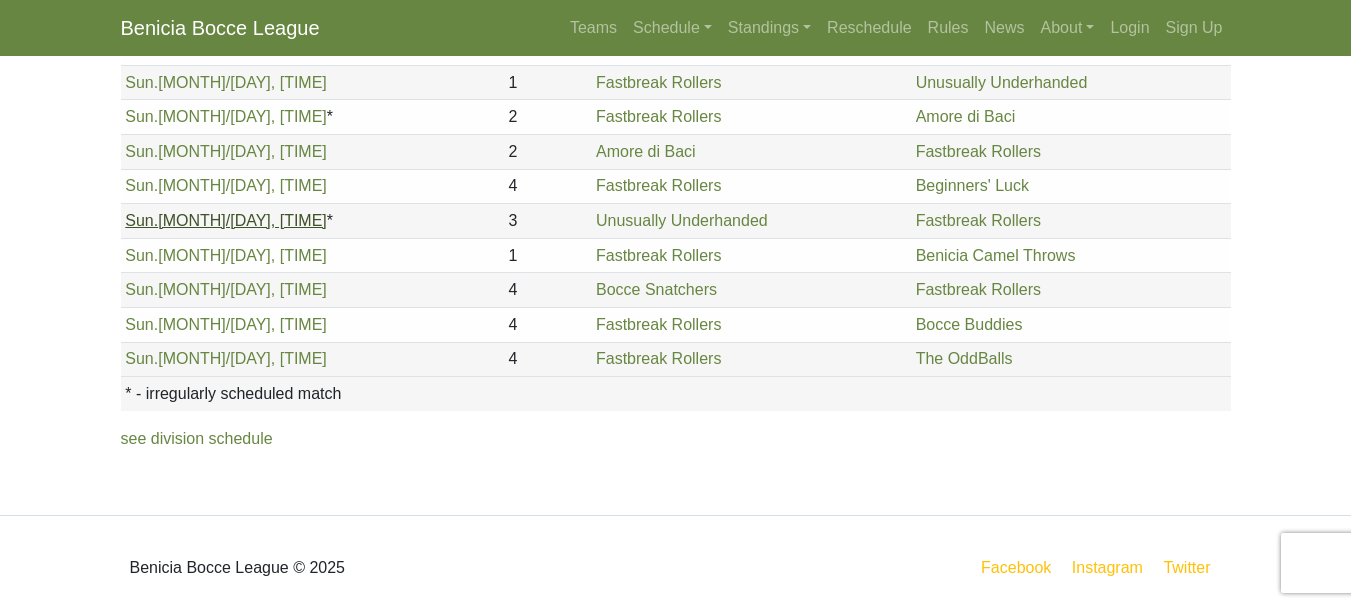 click on "Sun.
7/27, 1pm" at bounding box center (226, 220) 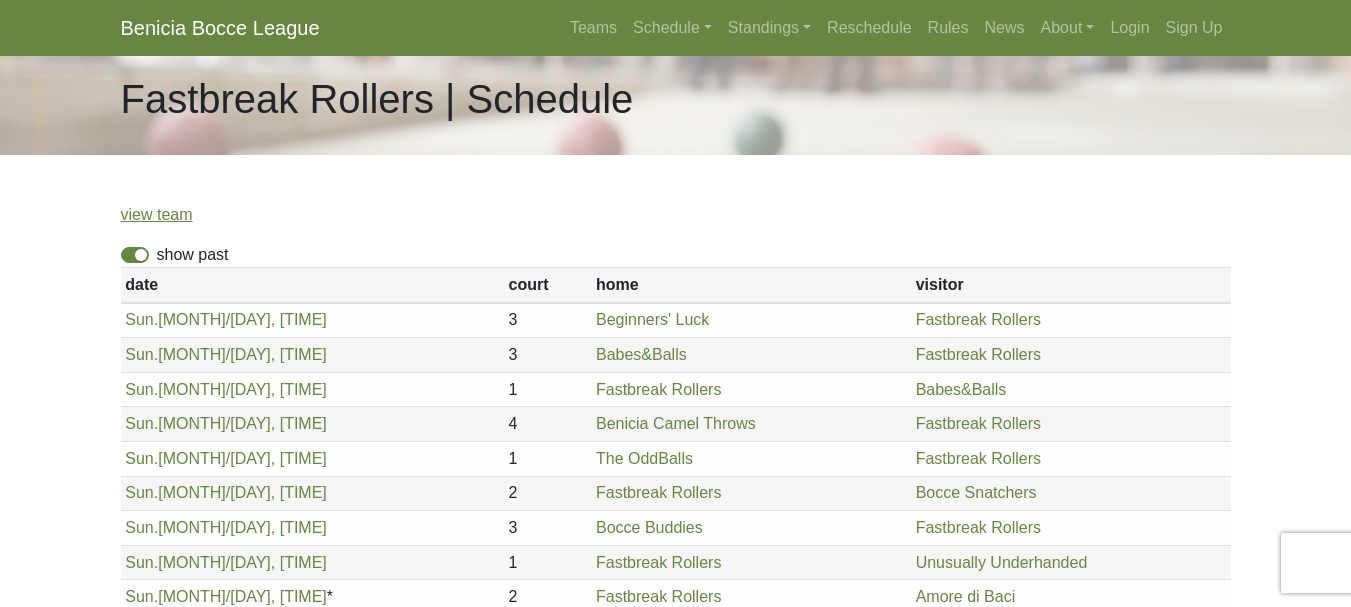 scroll, scrollTop: 0, scrollLeft: 0, axis: both 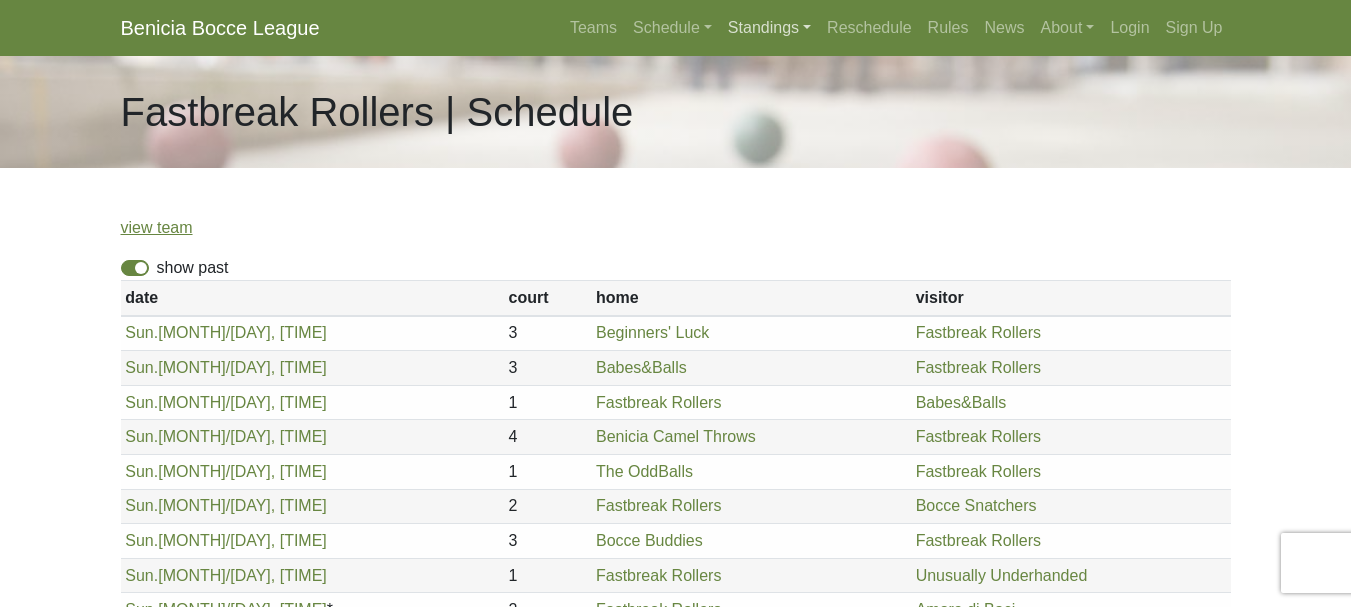 click on "Standings" at bounding box center [769, 28] 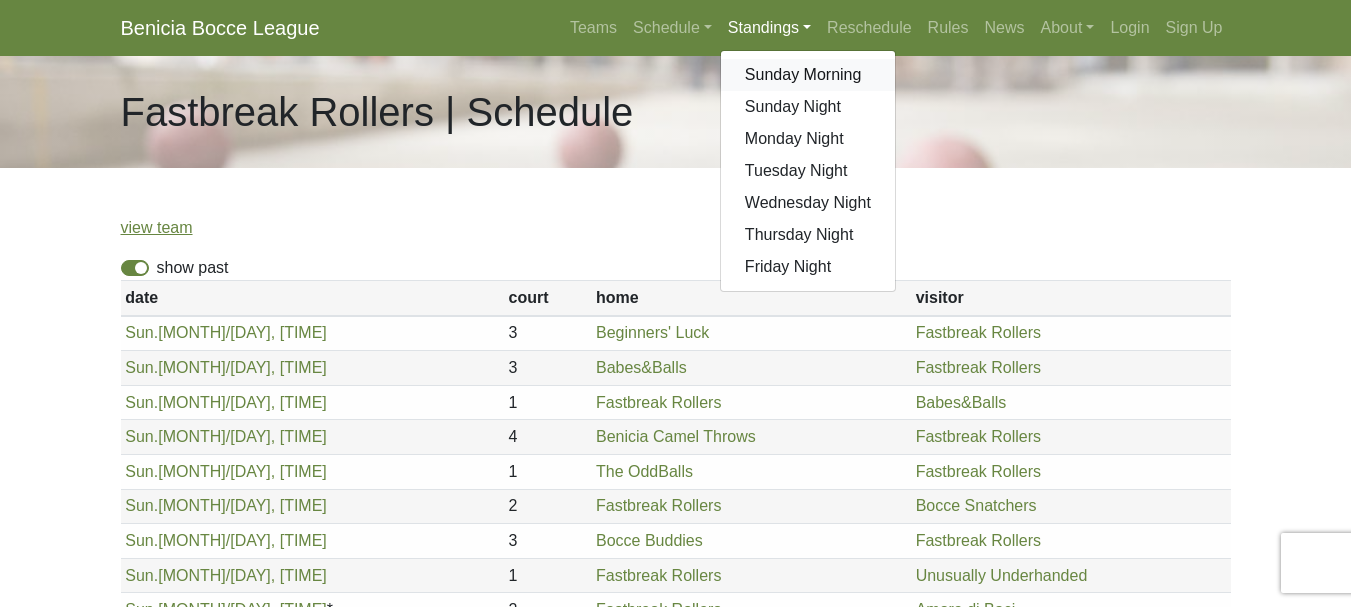 click on "Sunday Morning" at bounding box center (808, 75) 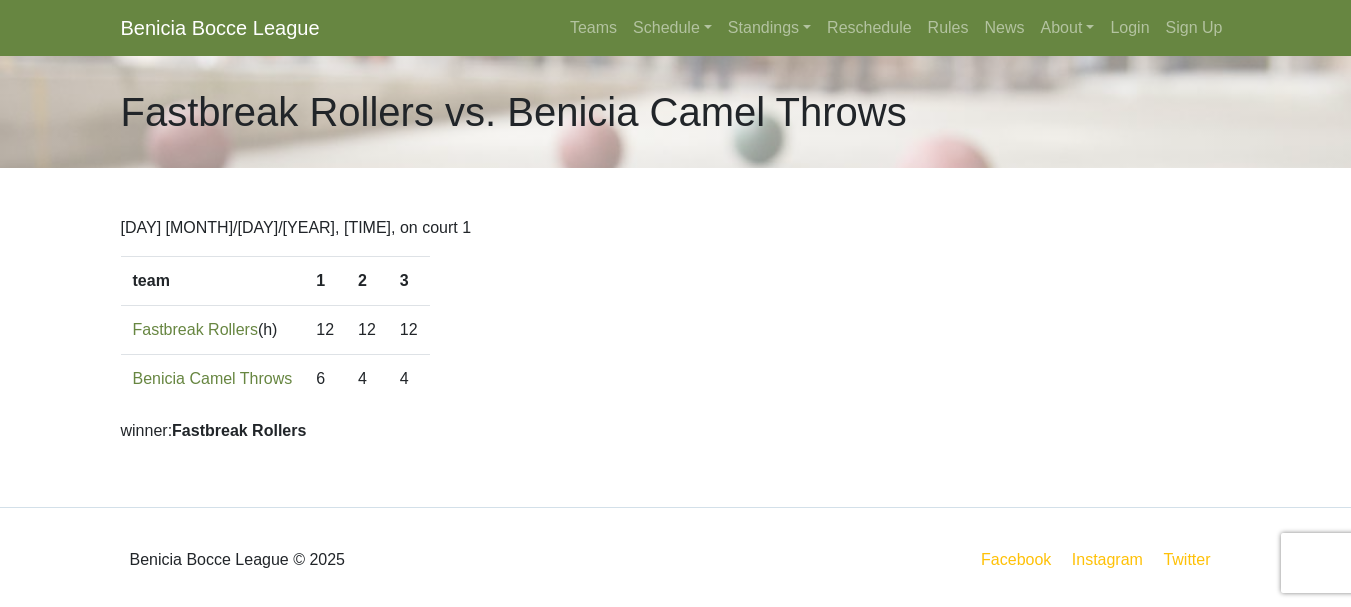 scroll, scrollTop: 0, scrollLeft: 0, axis: both 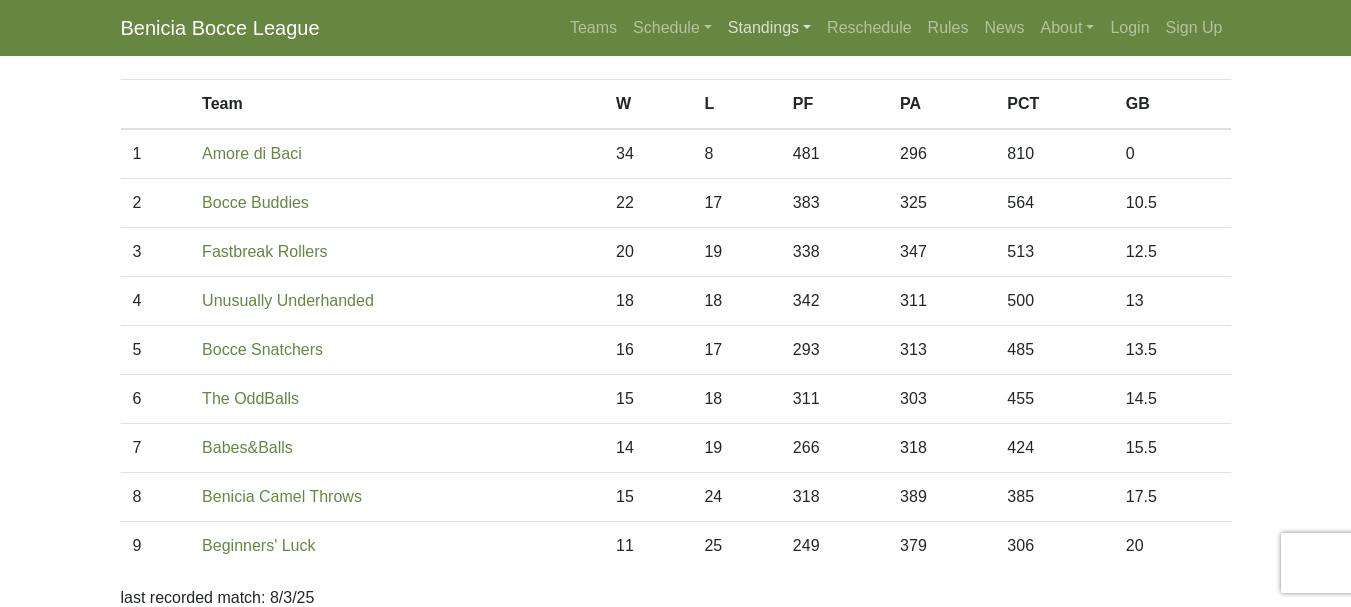 click on "Standings" at bounding box center [769, 28] 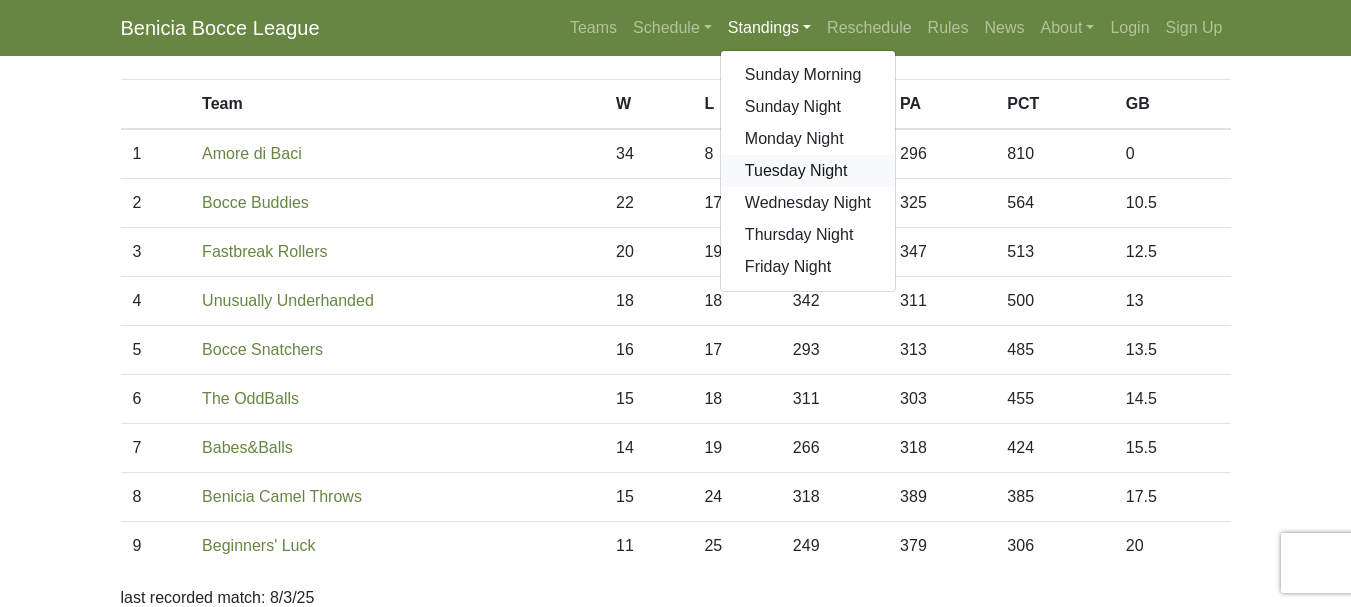 click on "Tuesday Night" at bounding box center (808, 171) 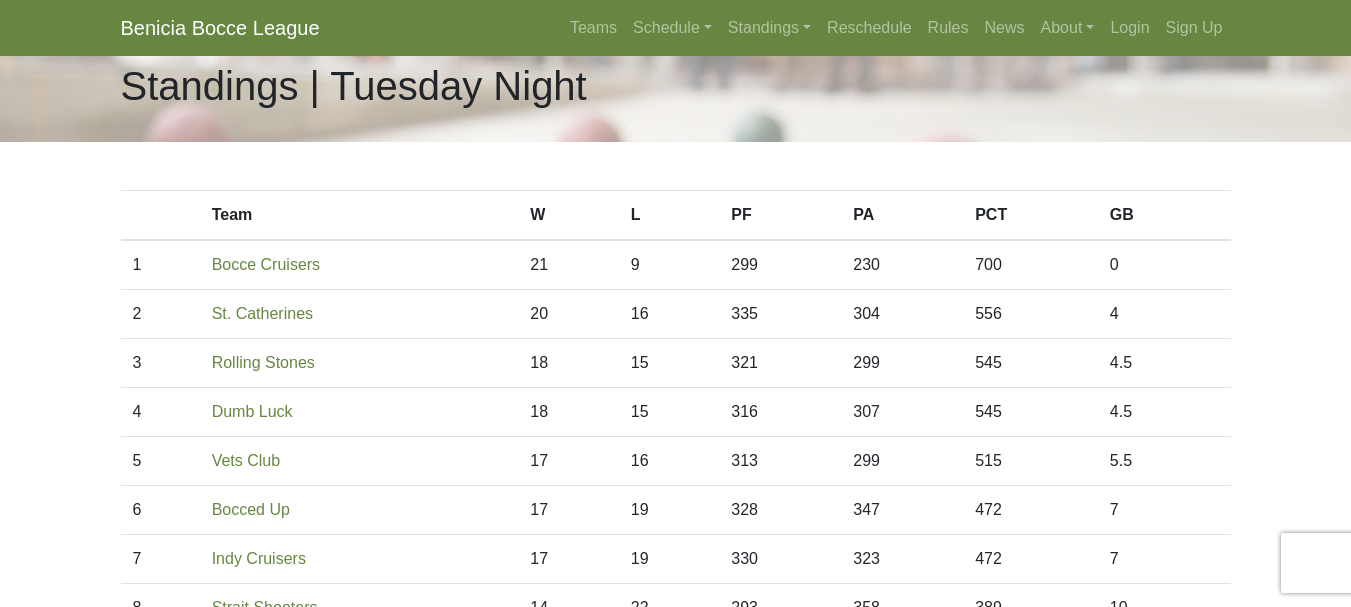 scroll, scrollTop: 25, scrollLeft: 0, axis: vertical 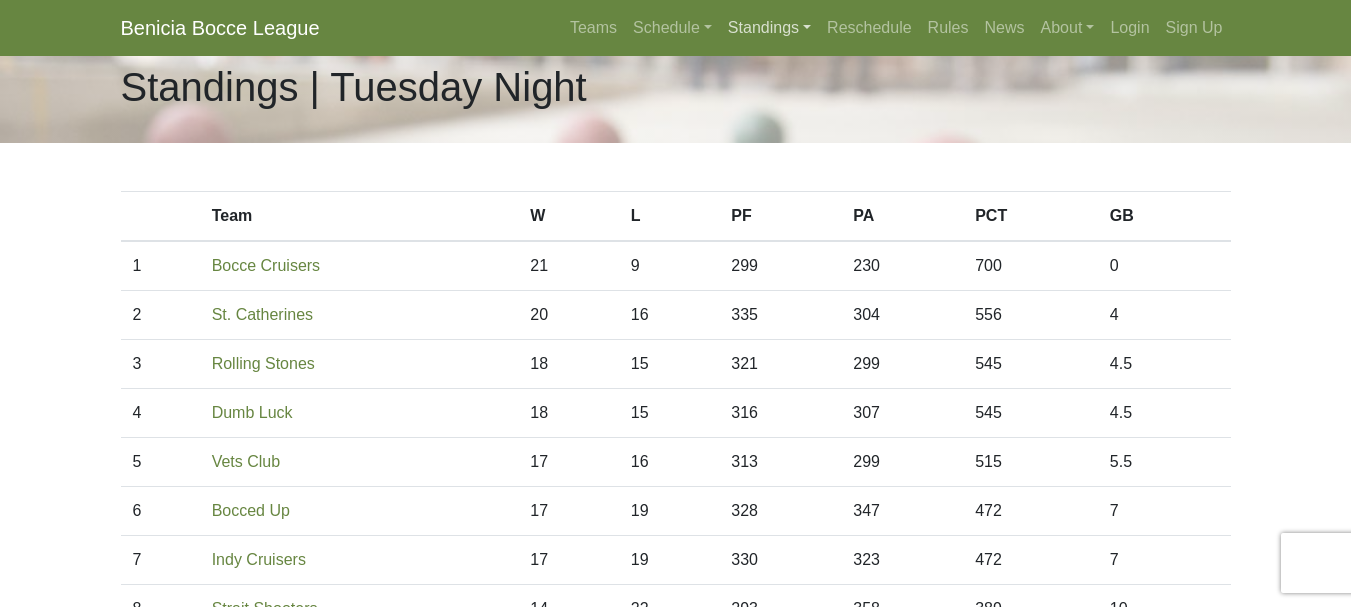 click on "Standings" at bounding box center (769, 28) 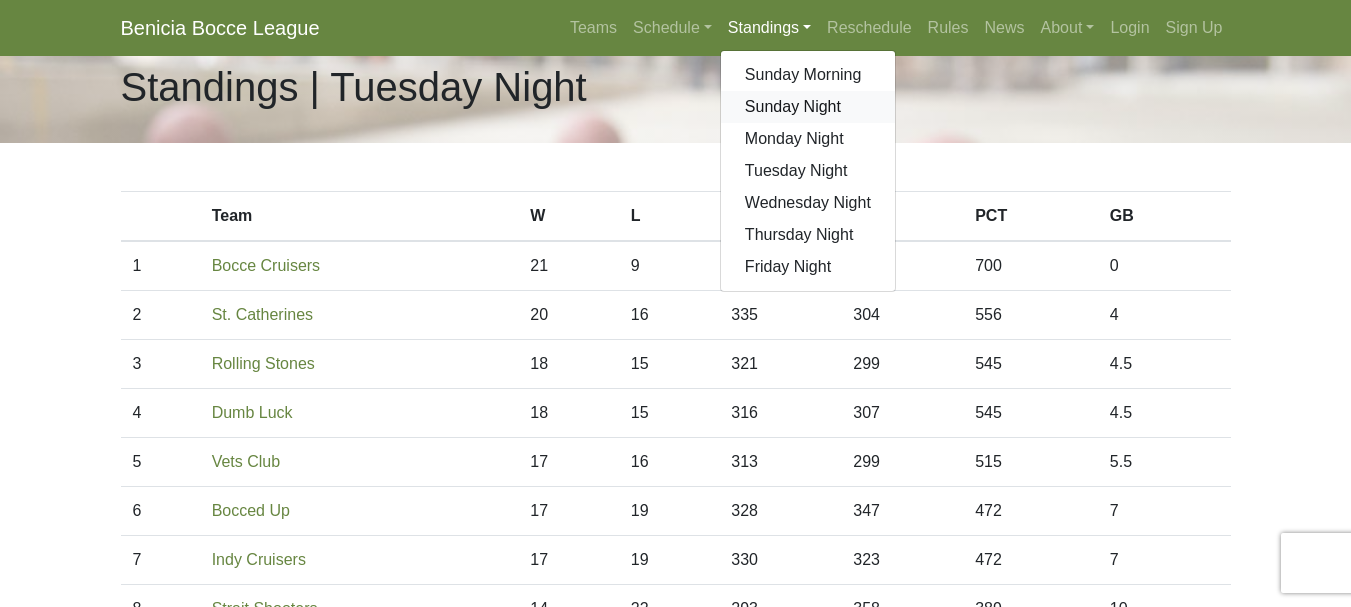 click on "Sunday Night" at bounding box center (808, 107) 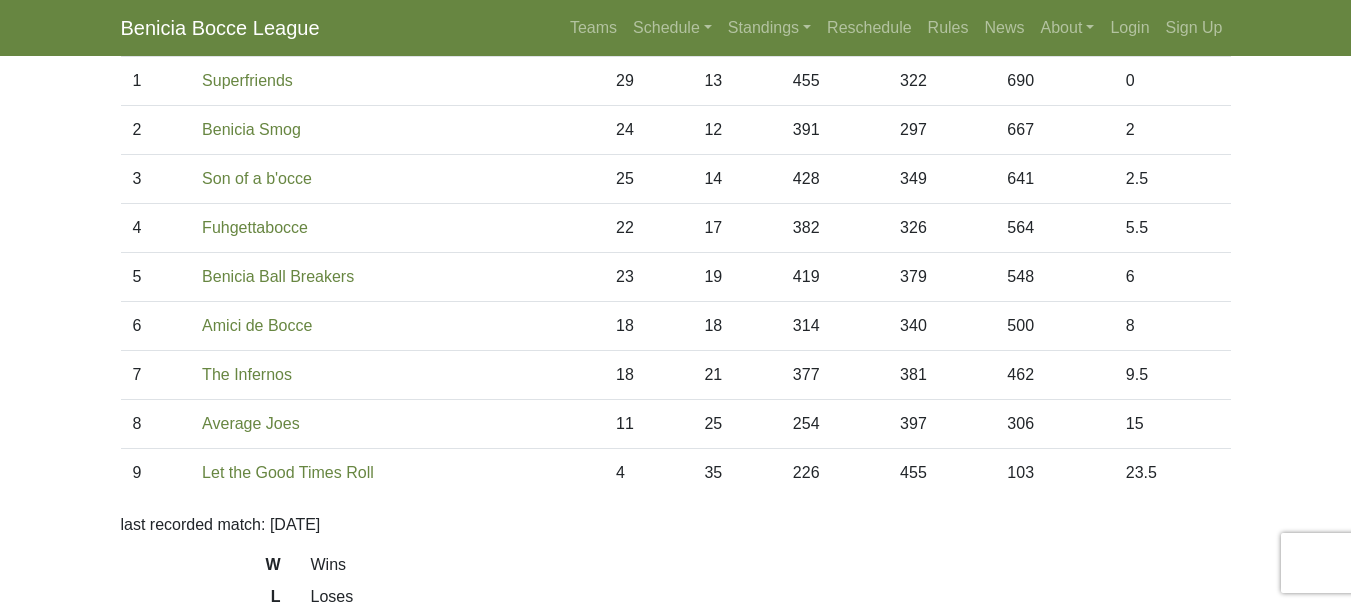 scroll, scrollTop: 148, scrollLeft: 0, axis: vertical 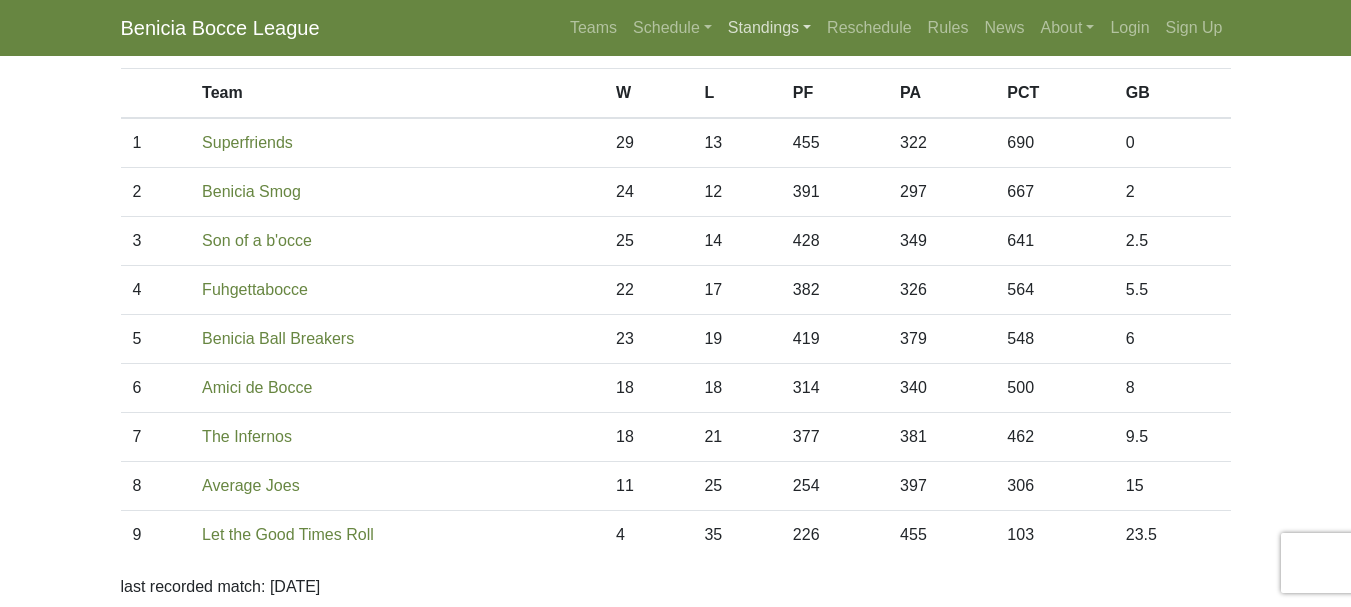 click on "Standings" at bounding box center [769, 28] 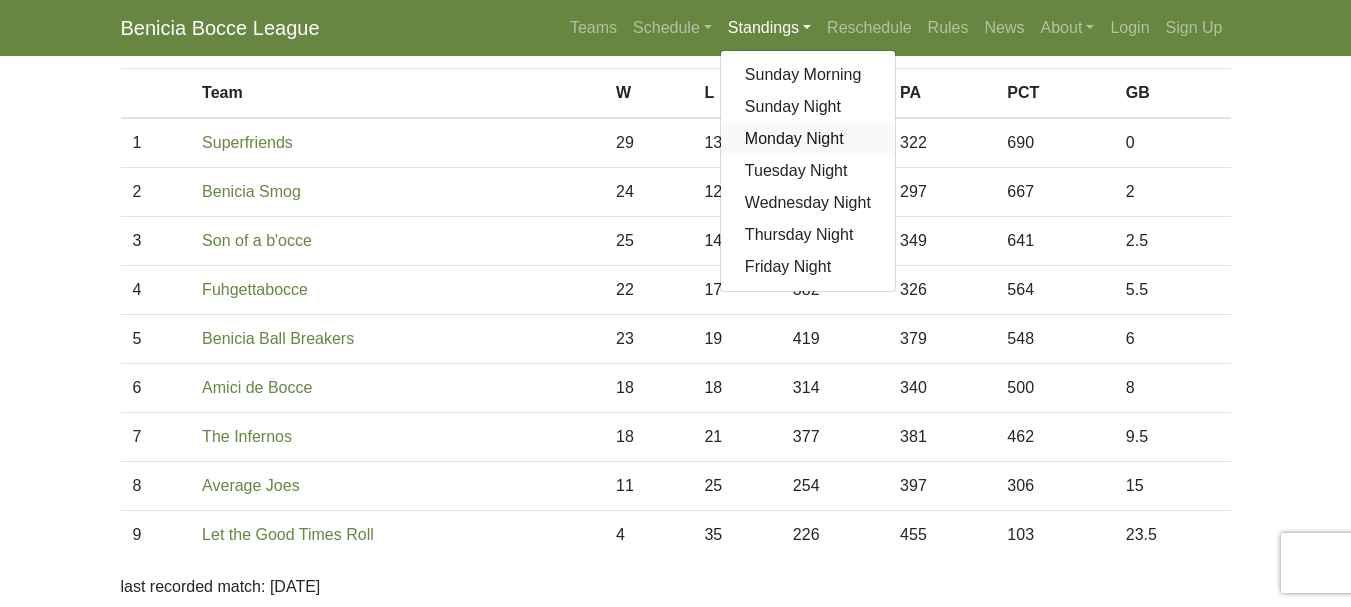 click on "Monday Night" at bounding box center (808, 139) 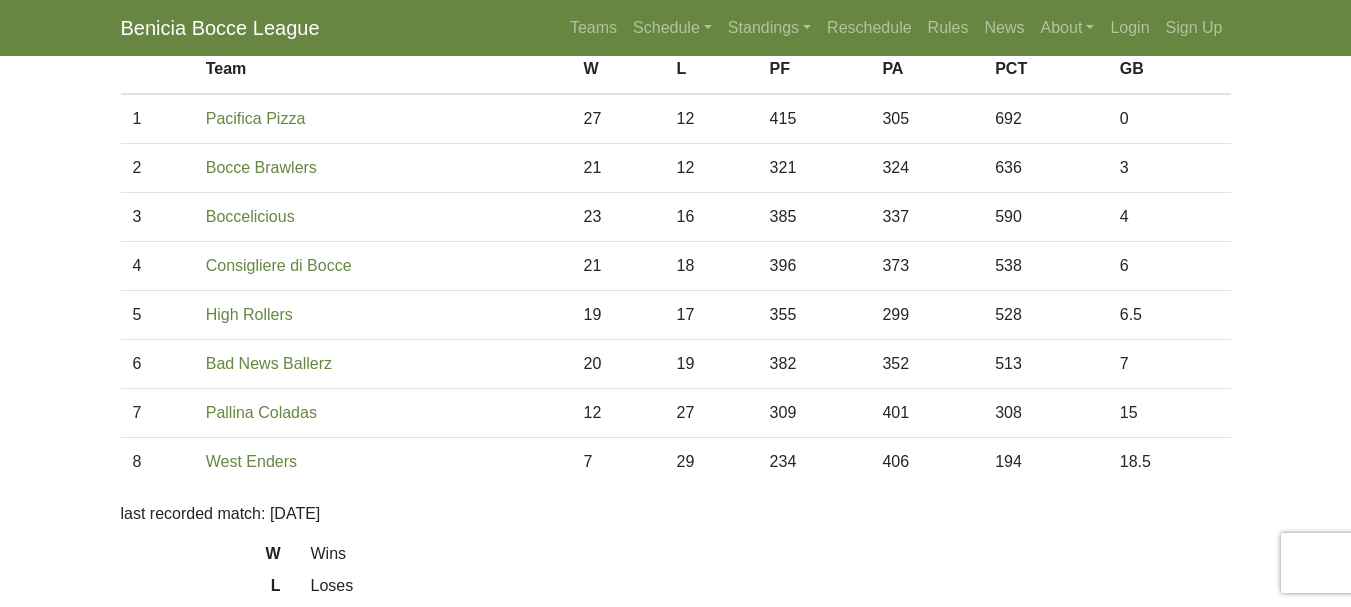 scroll, scrollTop: 173, scrollLeft: 0, axis: vertical 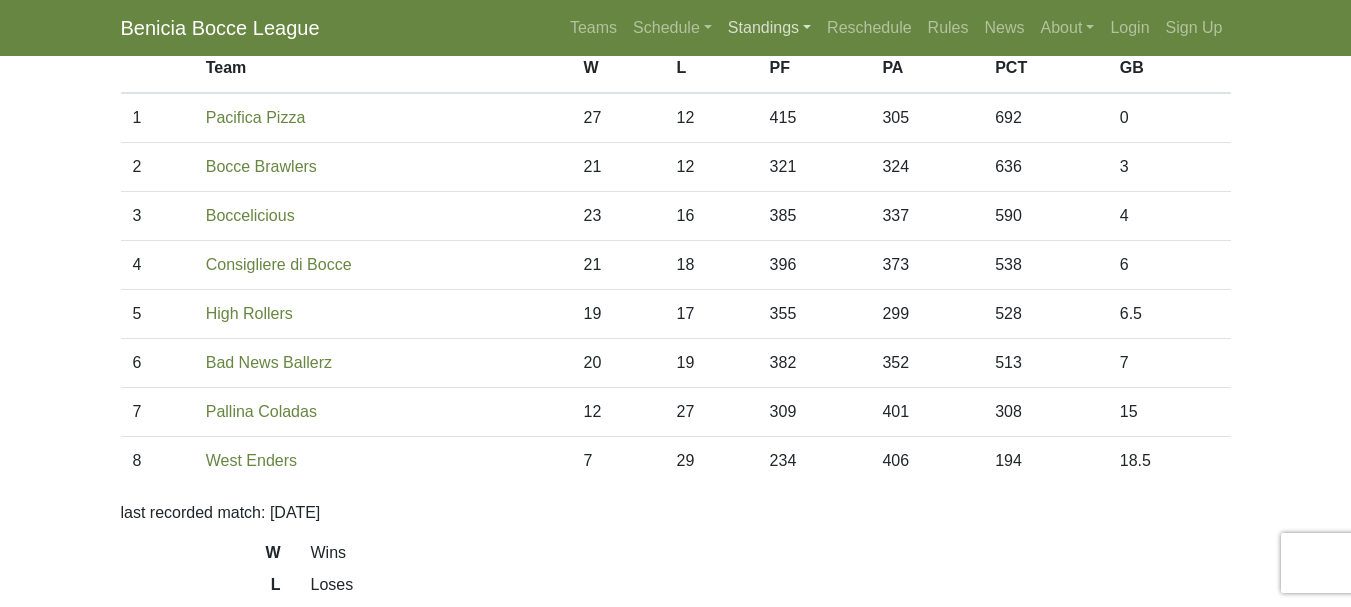 click on "Standings" at bounding box center (769, 28) 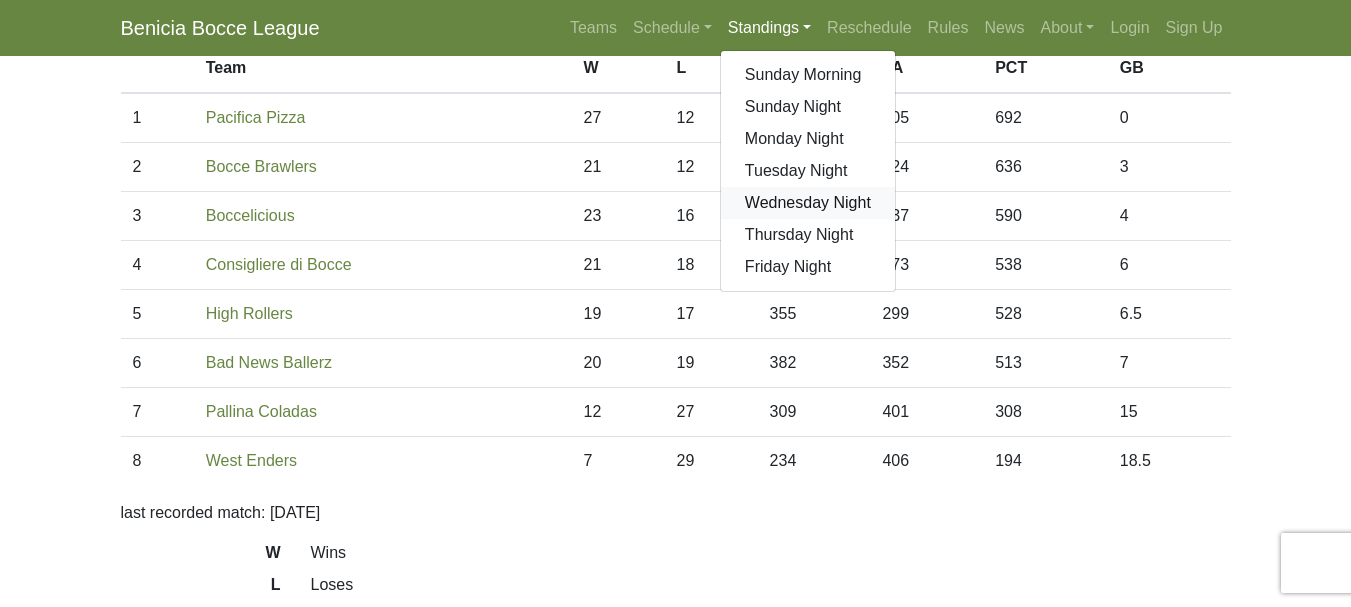 click on "Wednesday Night" at bounding box center (808, 203) 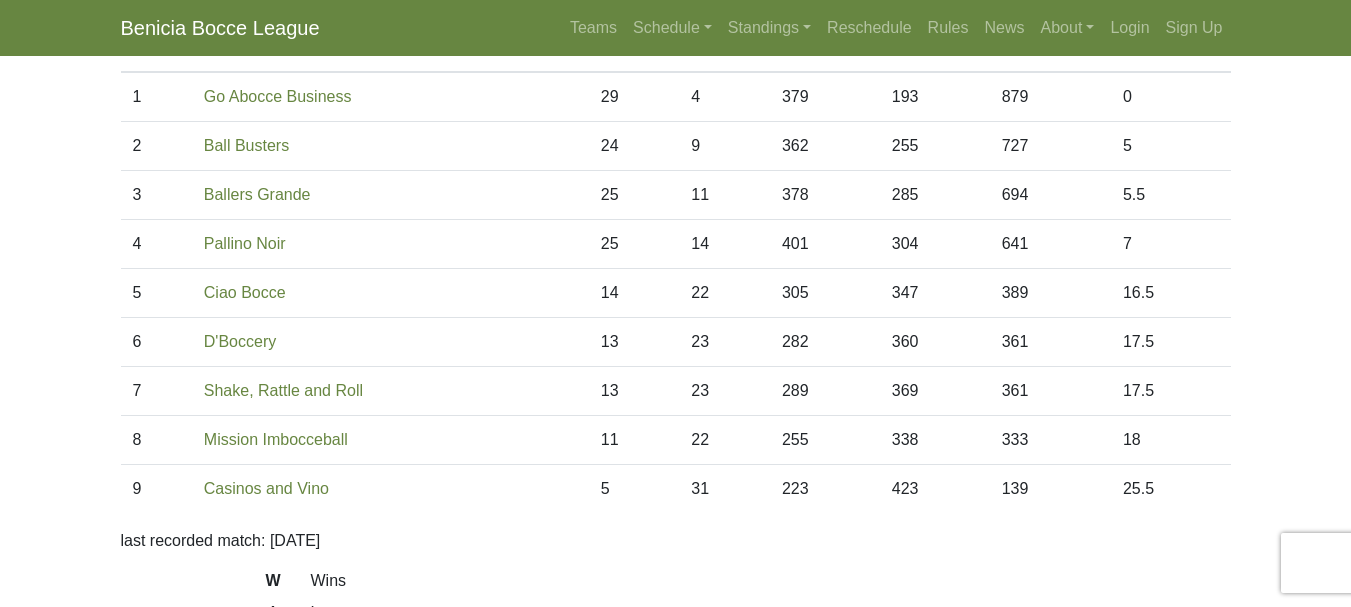 scroll, scrollTop: 197, scrollLeft: 0, axis: vertical 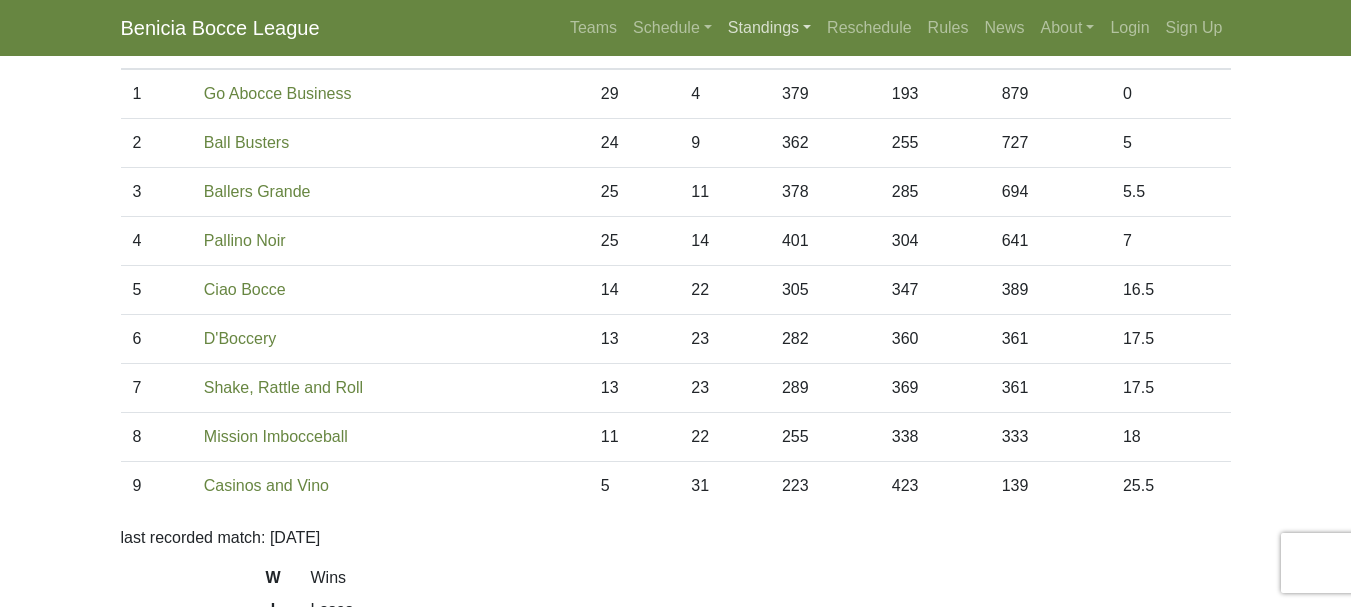 click on "Standings" at bounding box center [769, 28] 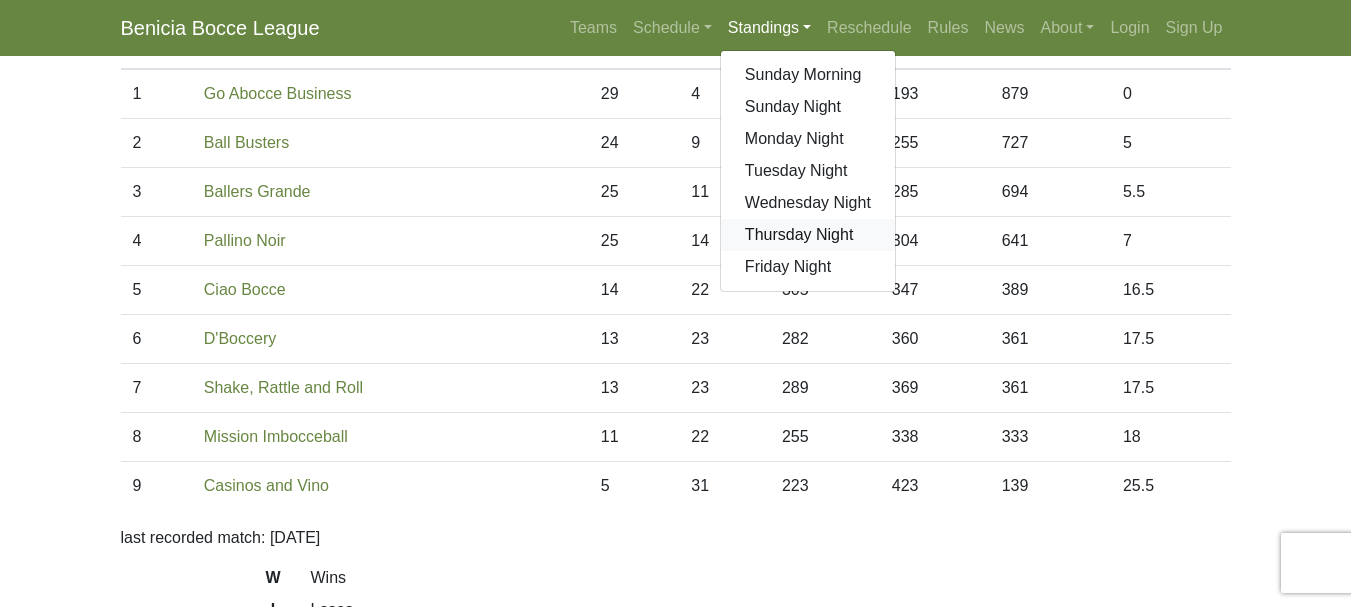 click on "Thursday Night" at bounding box center [808, 235] 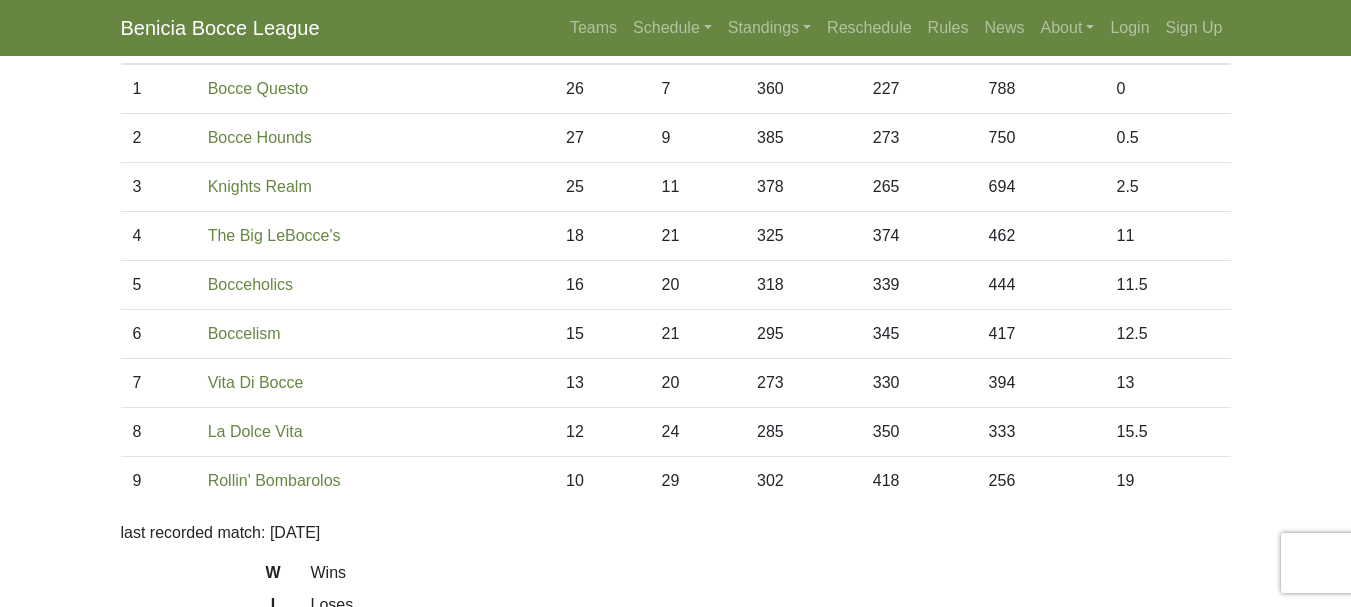 scroll, scrollTop: 204, scrollLeft: 0, axis: vertical 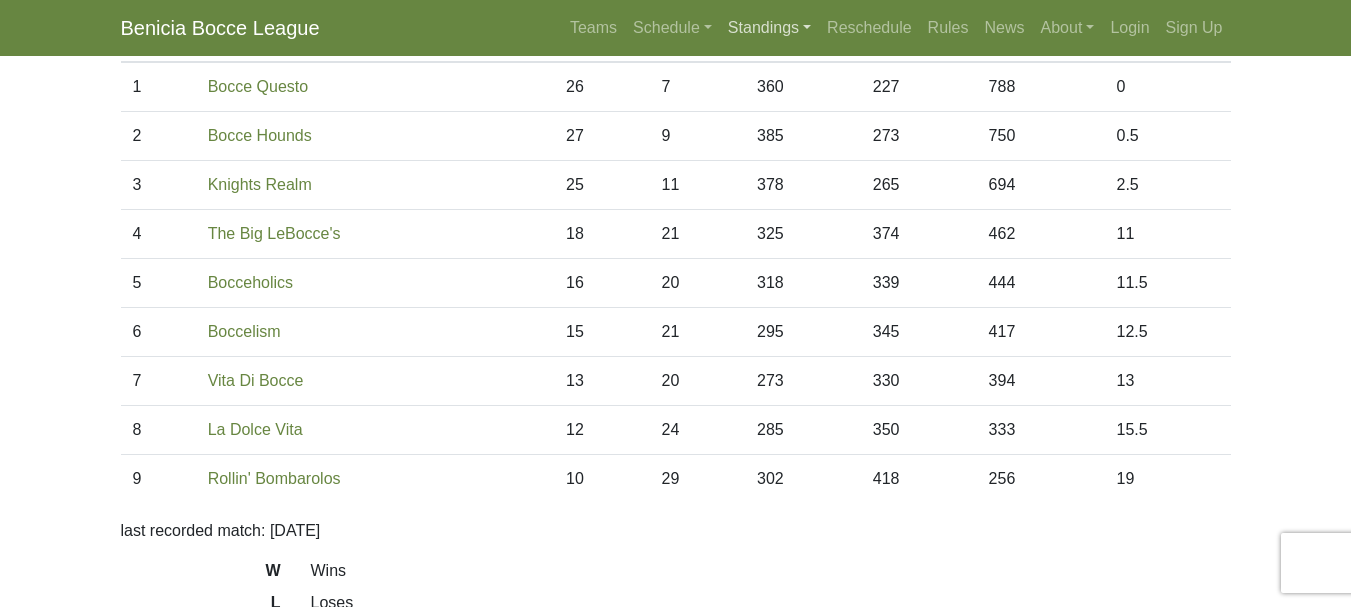 click on "Standings" at bounding box center (769, 28) 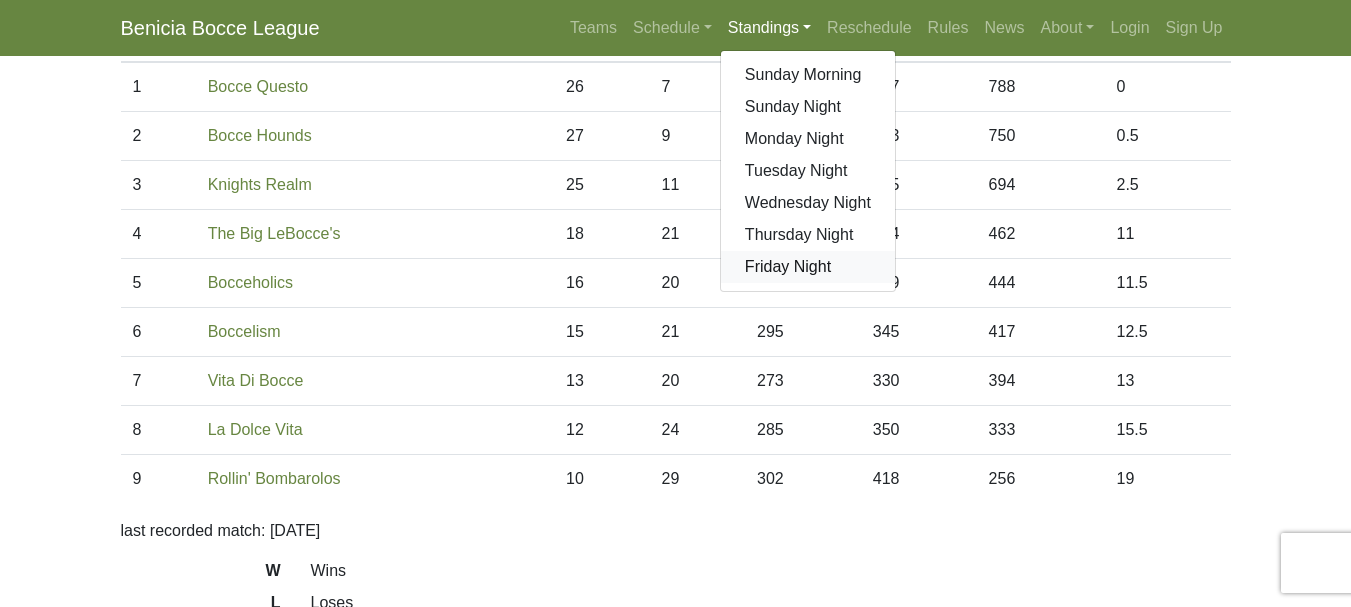 click on "Friday Night" at bounding box center [808, 267] 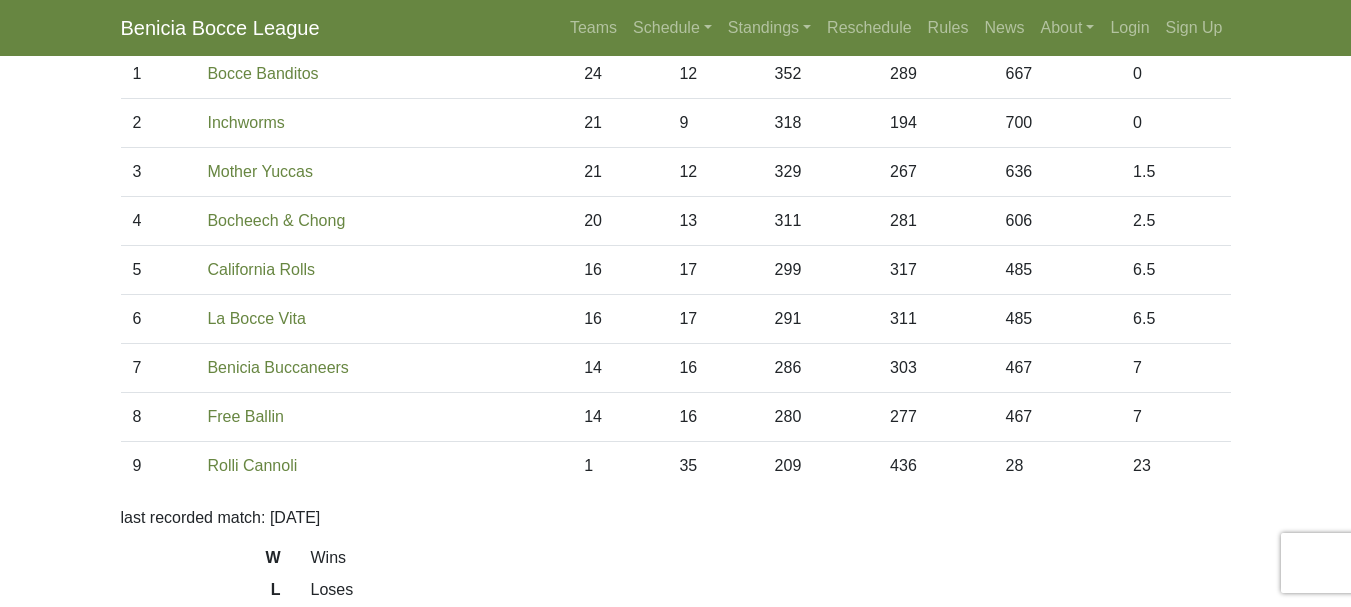 scroll, scrollTop: 218, scrollLeft: 0, axis: vertical 